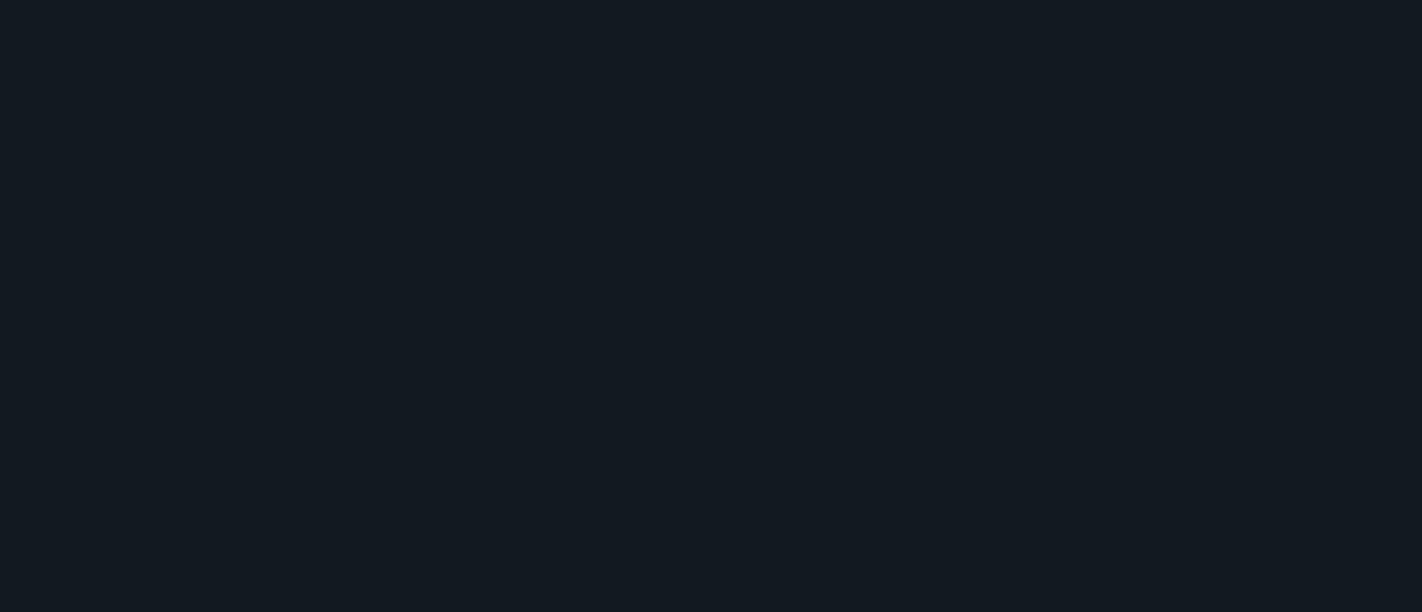 scroll, scrollTop: 0, scrollLeft: 0, axis: both 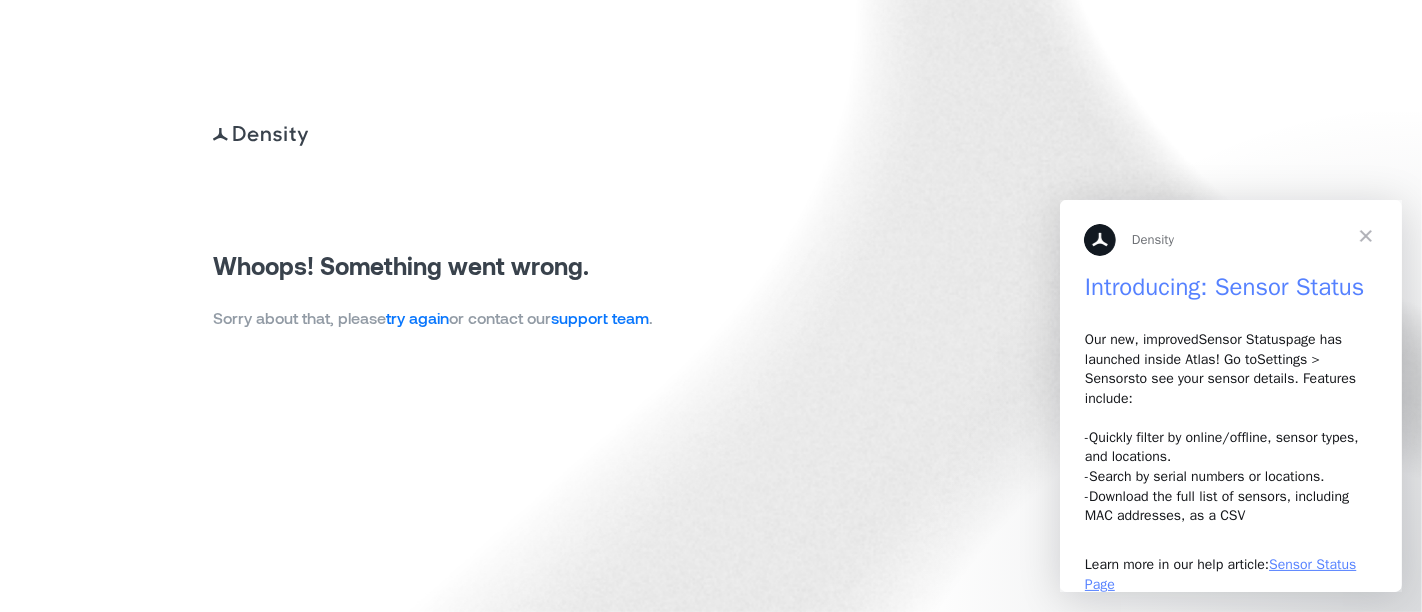 click 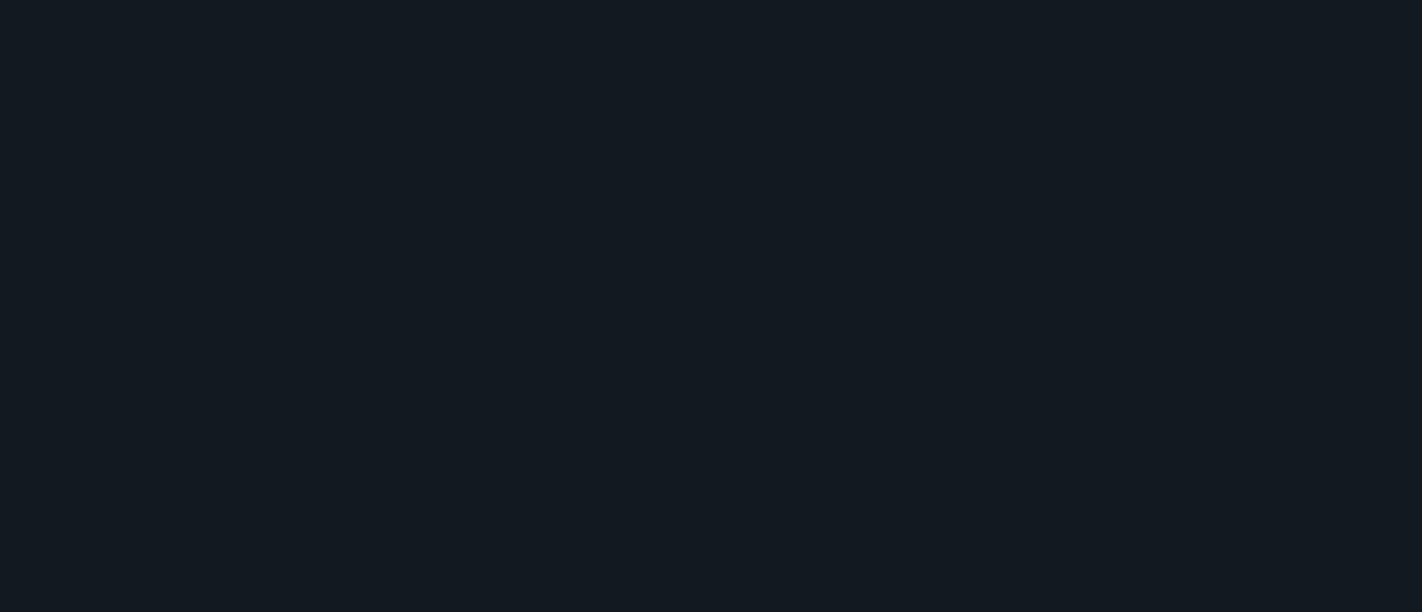 scroll, scrollTop: 0, scrollLeft: 0, axis: both 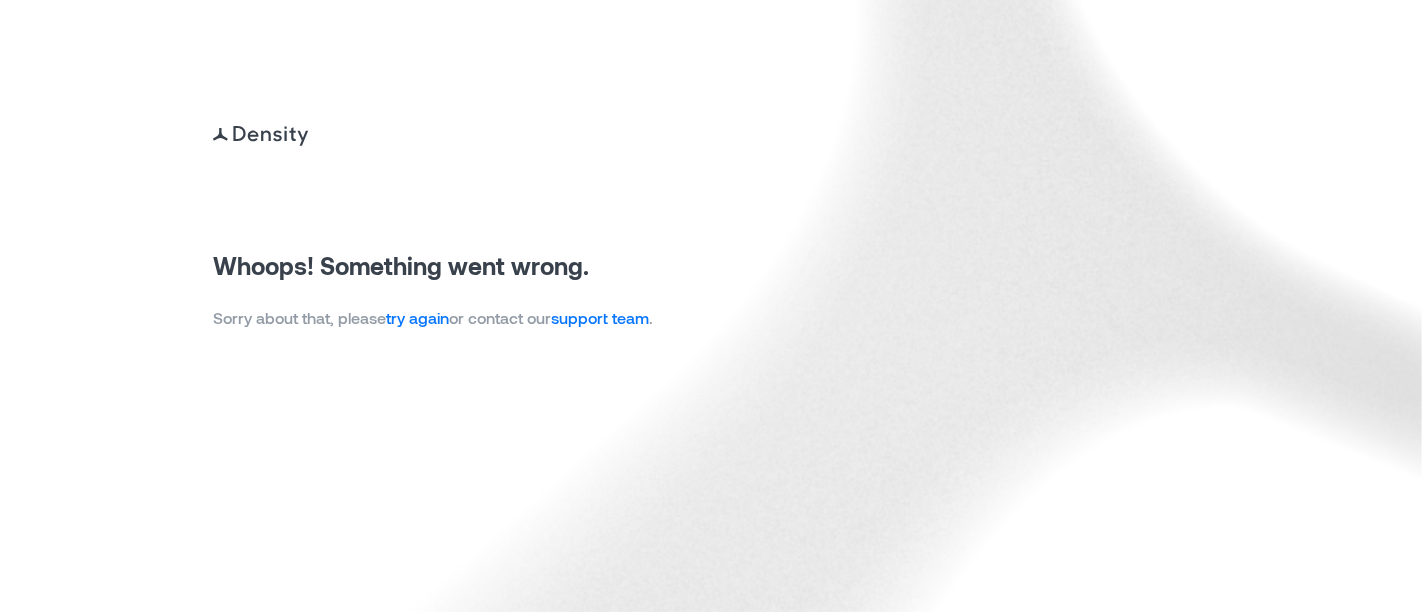 click on "try again" at bounding box center (417, 317) 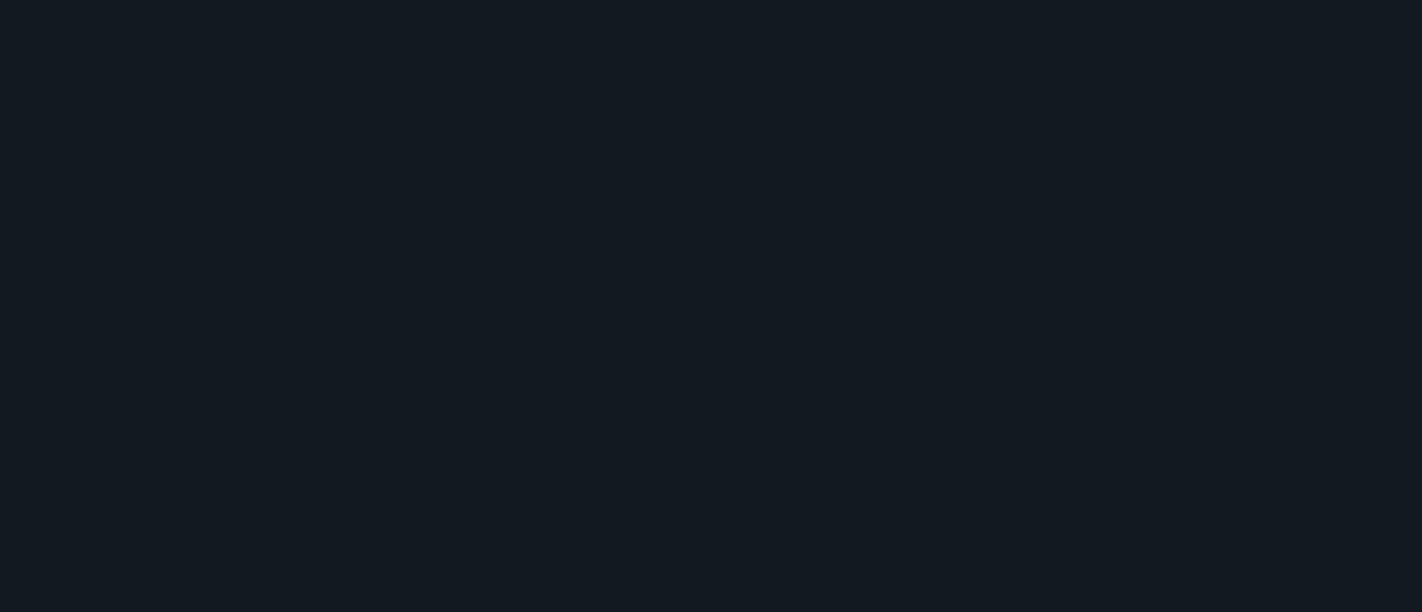 scroll, scrollTop: 0, scrollLeft: 0, axis: both 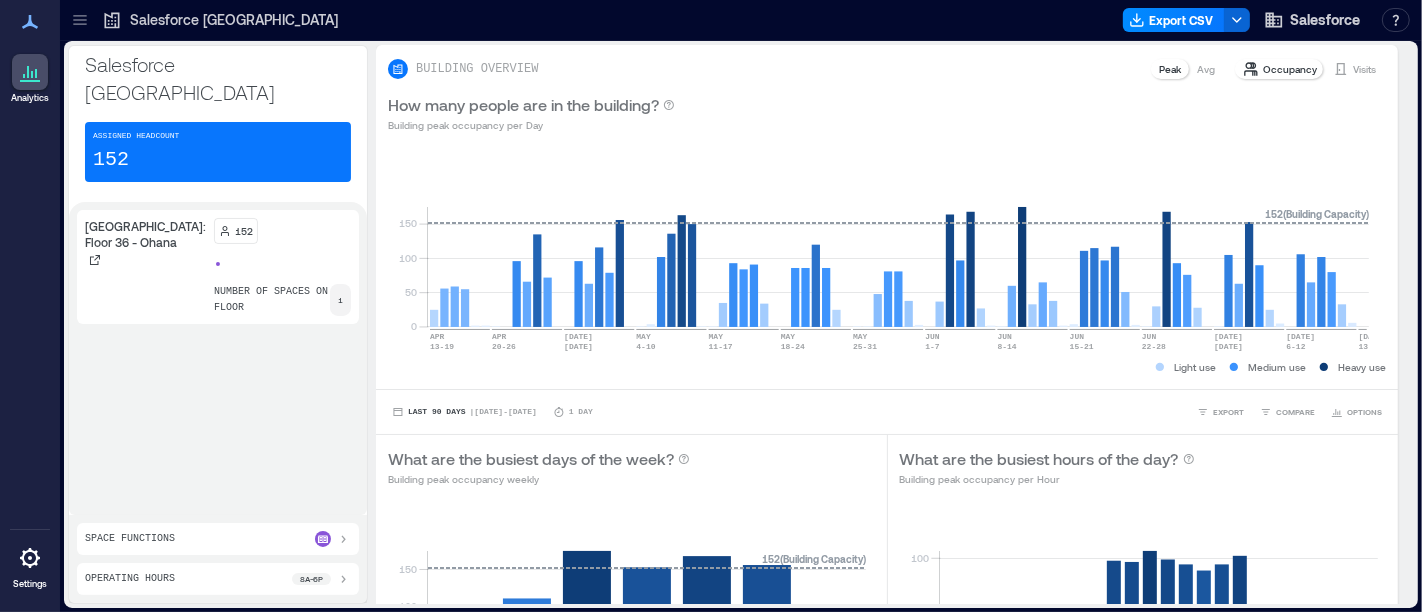 click 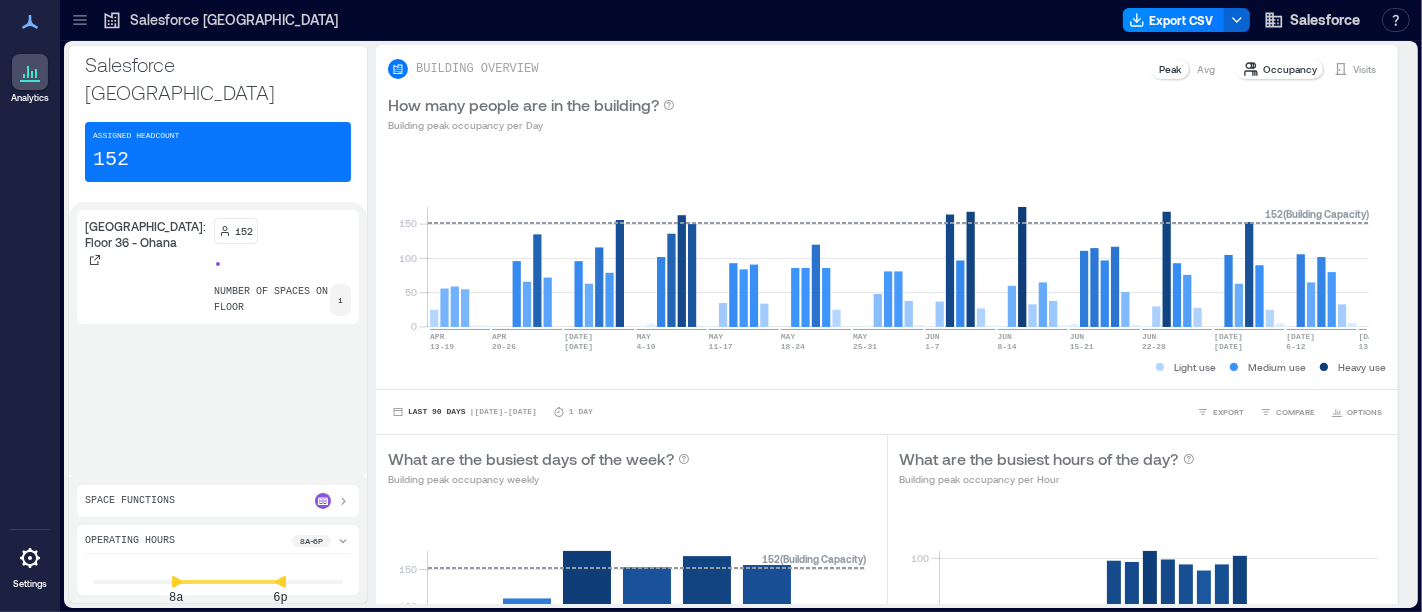 click 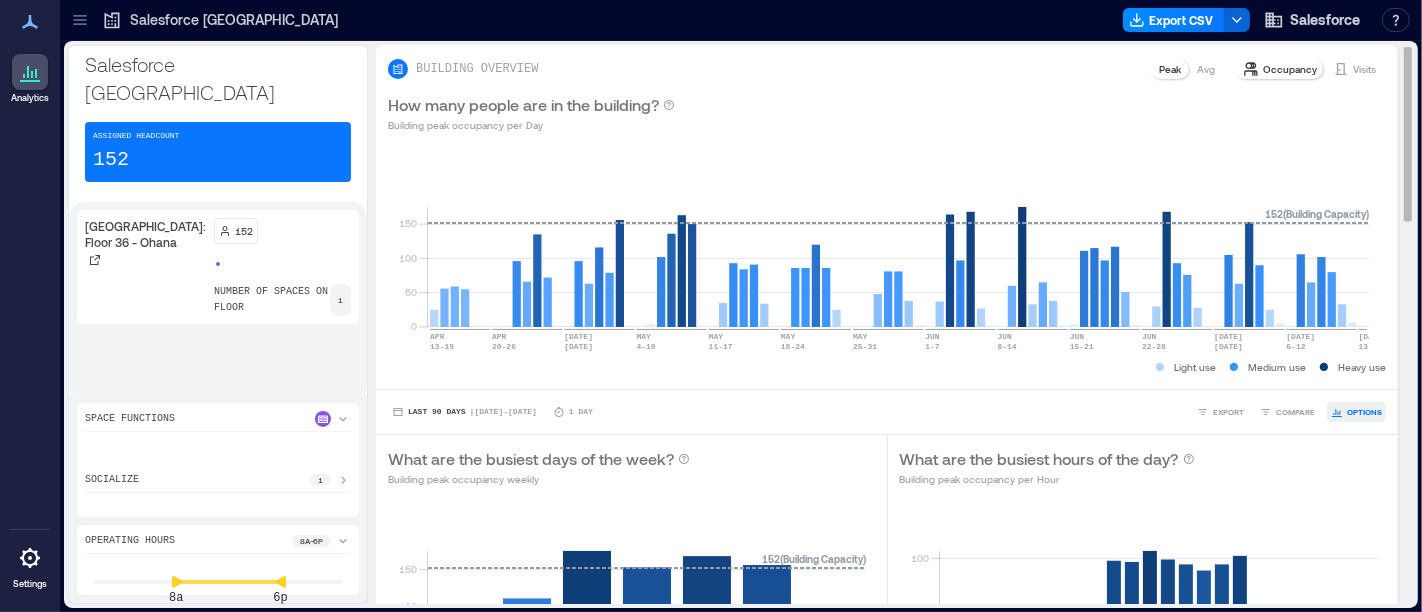 click on "OPTIONS" at bounding box center [1364, 412] 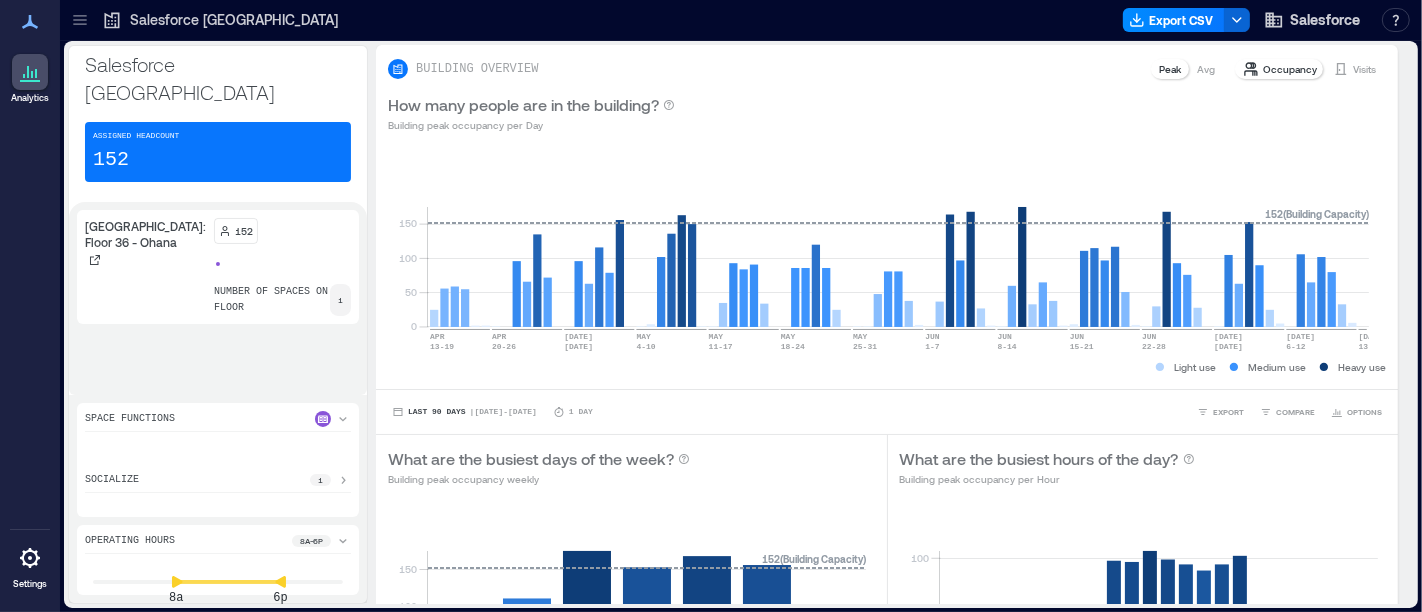 click on "London: Floor 36 - Ohana 152 number of spaces on floor 1" at bounding box center [218, 298] 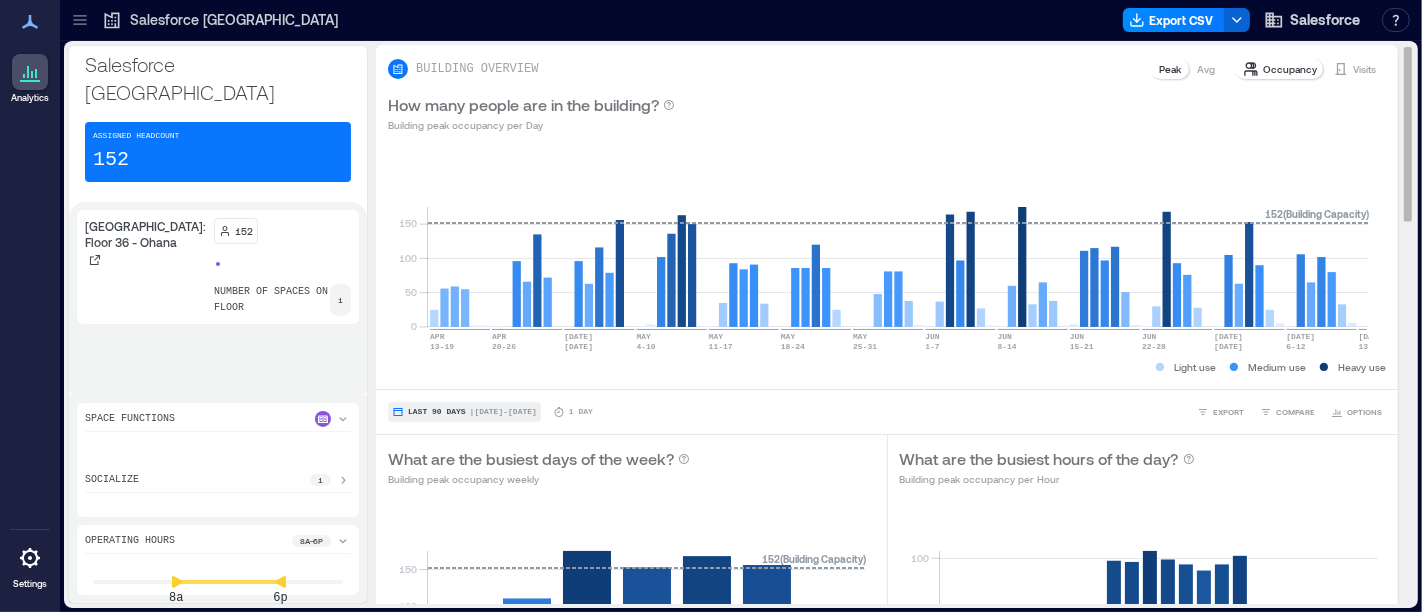 click on "Last 90 Days" at bounding box center (437, 412) 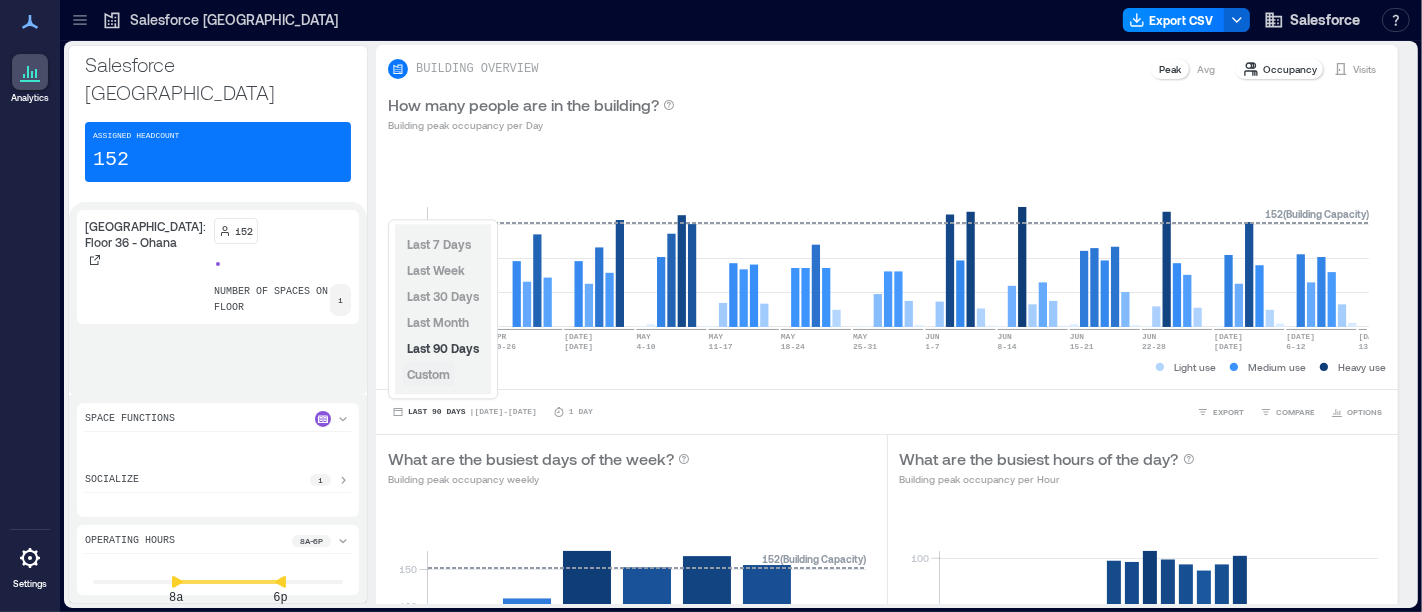click on "Custom" at bounding box center (428, 374) 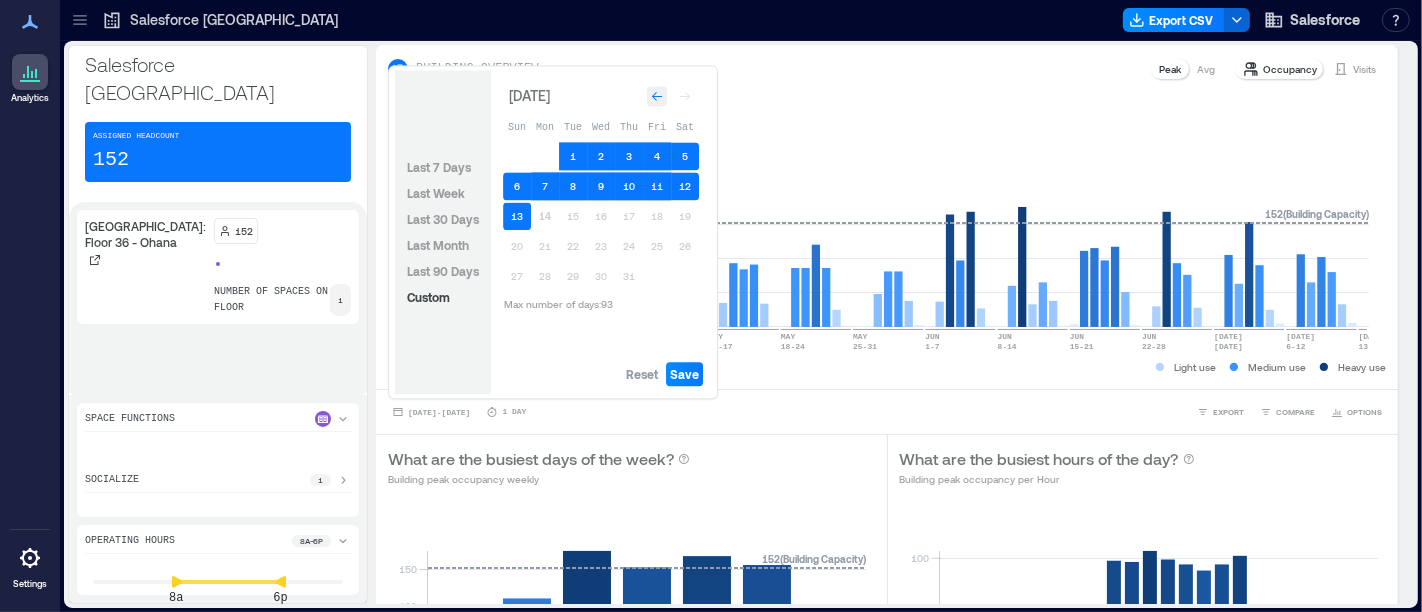 click 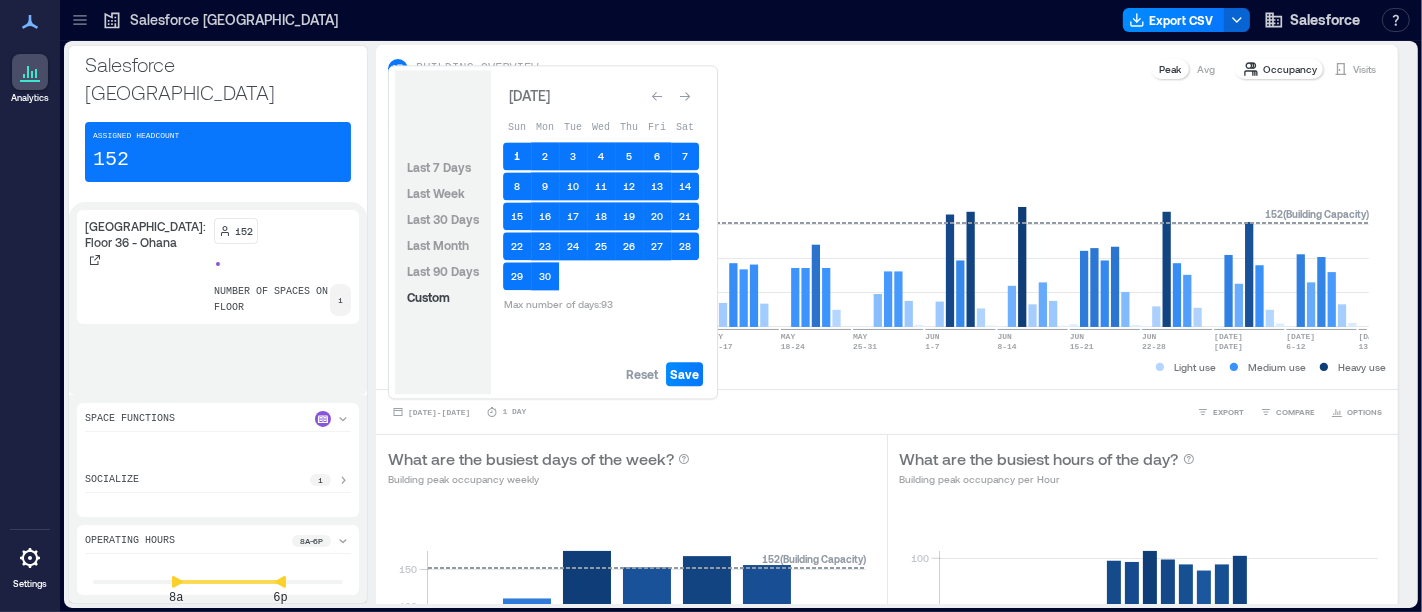 click on "1" at bounding box center [517, 156] 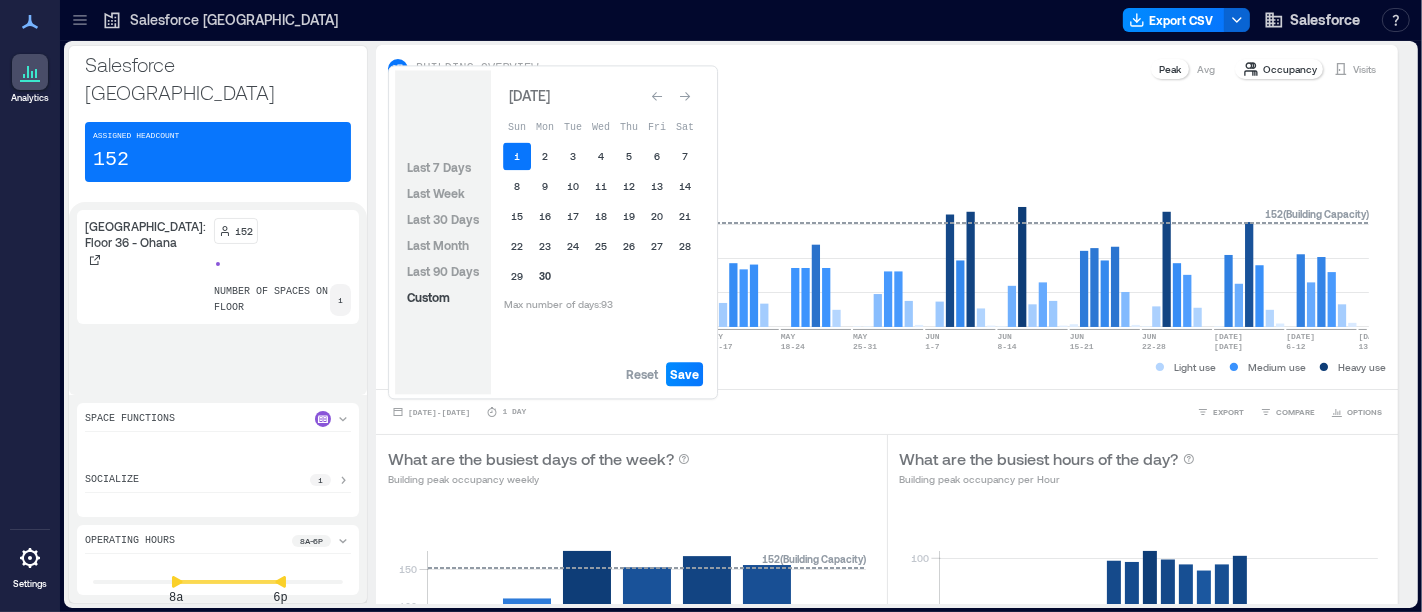 click on "30" at bounding box center (545, 276) 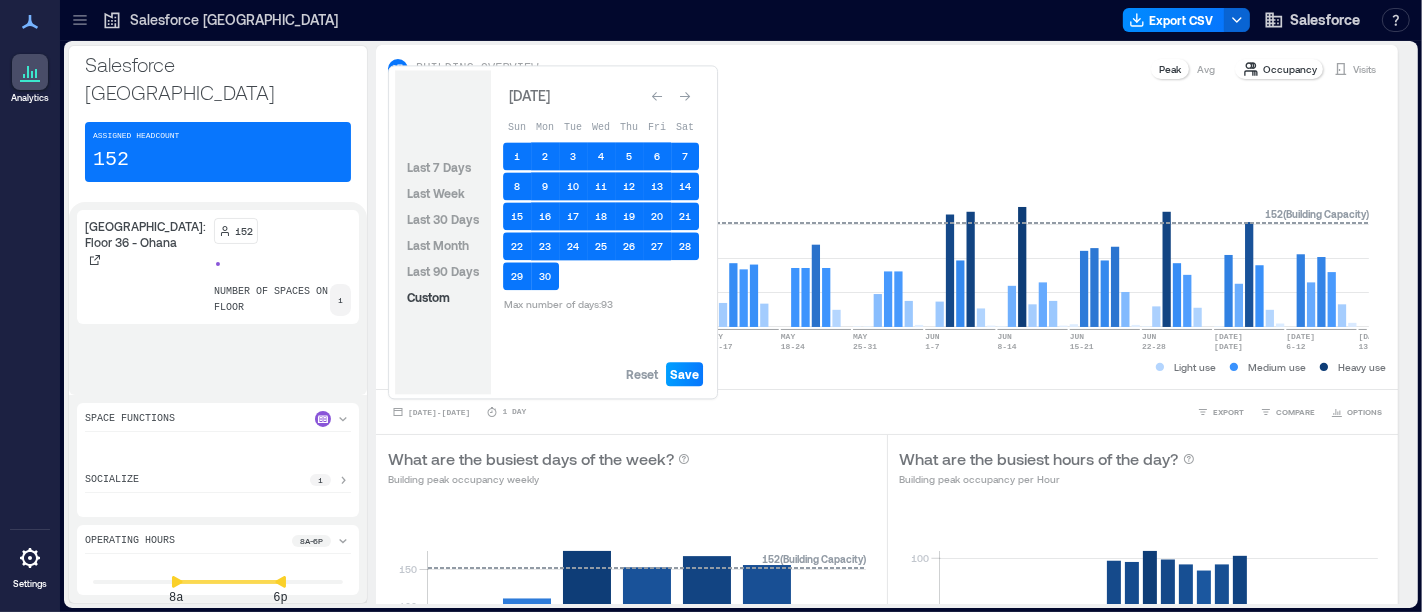 click on "Save" at bounding box center (684, 374) 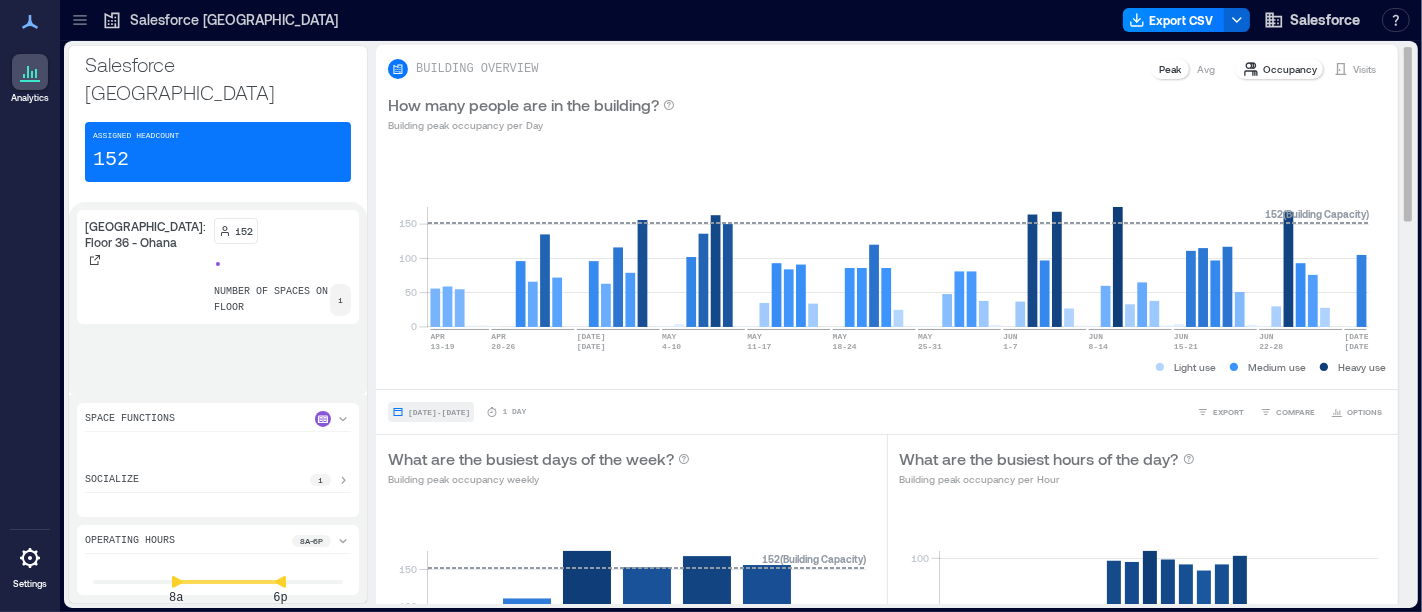 click on "Apr 15, 2025  -  Jun 30, 2025" at bounding box center (439, 412) 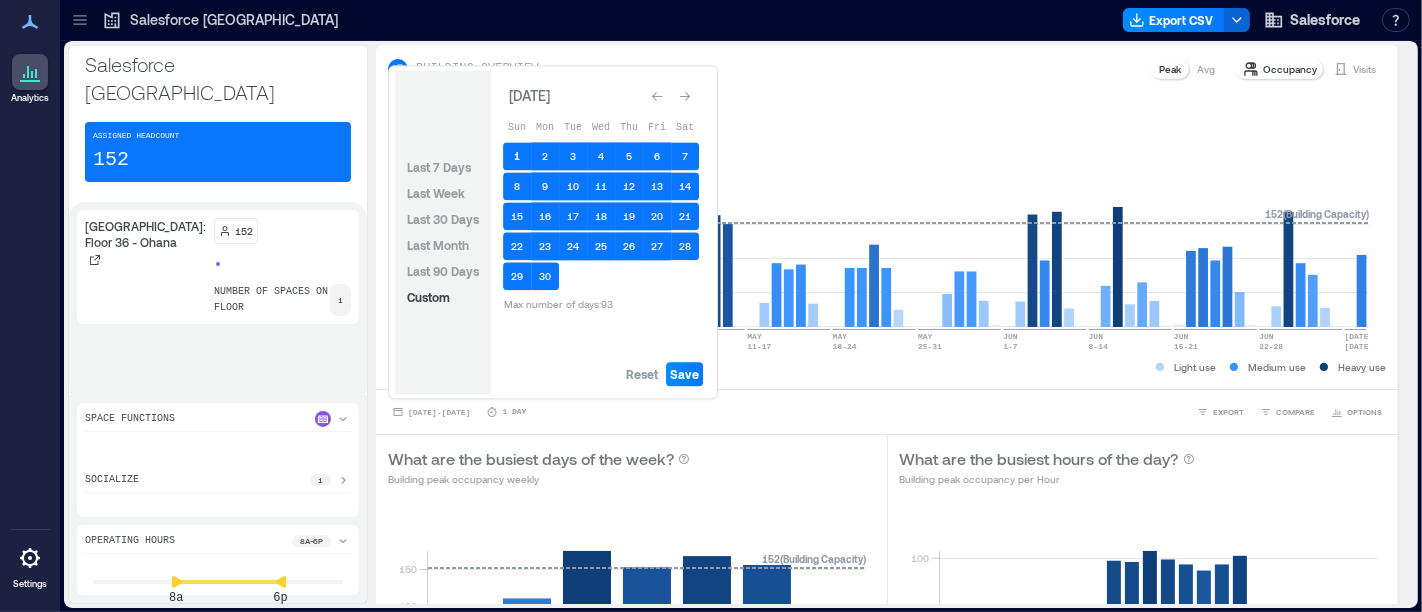 click on "1" at bounding box center (517, 156) 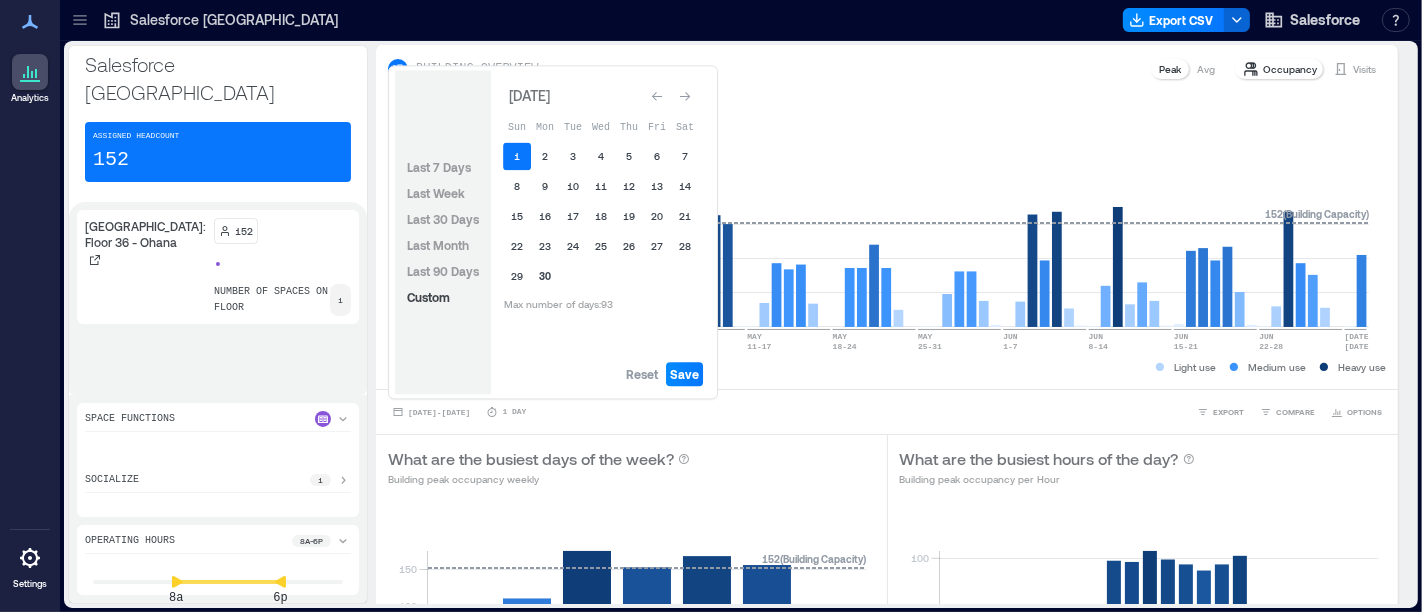 click on "30" at bounding box center (545, 276) 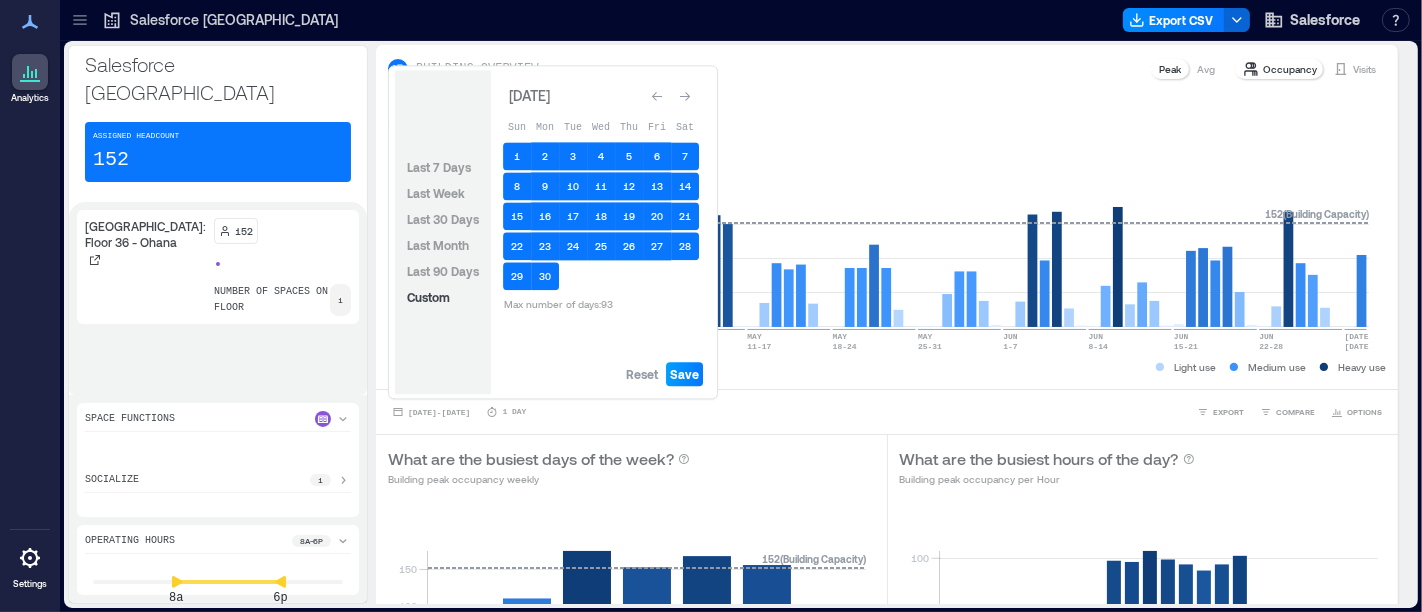 click on "Save" at bounding box center [684, 374] 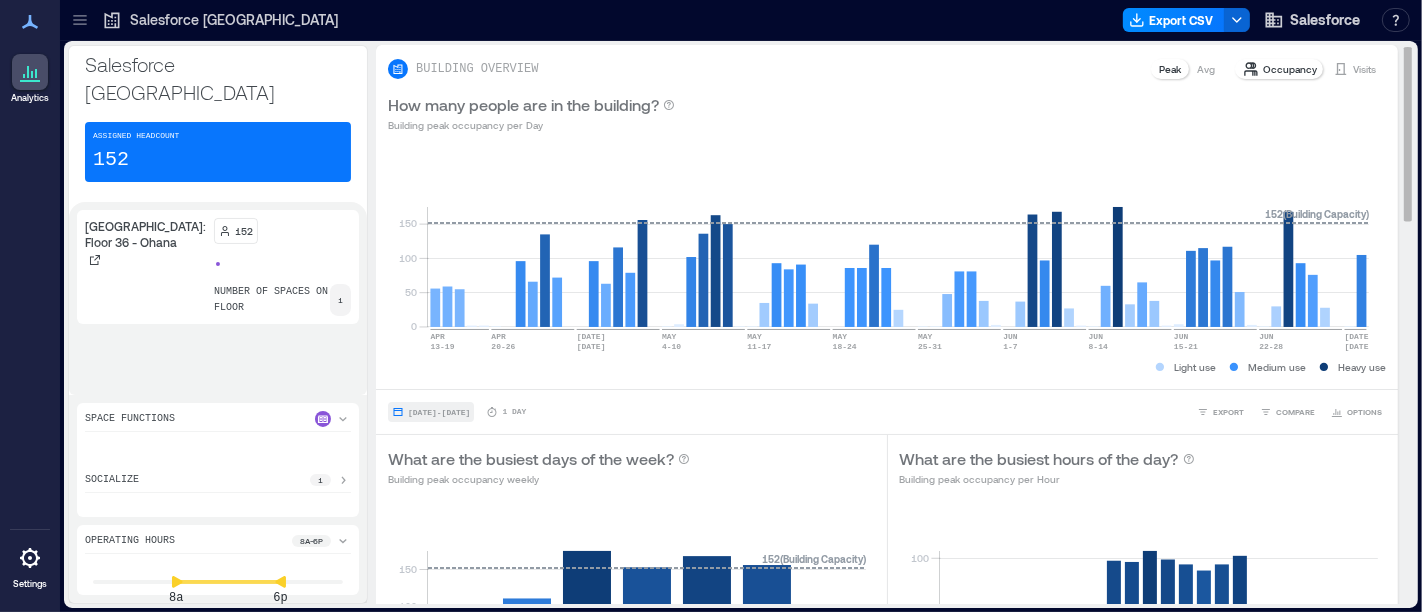 click on "Apr 15, 2025  -  Jun 30, 2025" at bounding box center (439, 412) 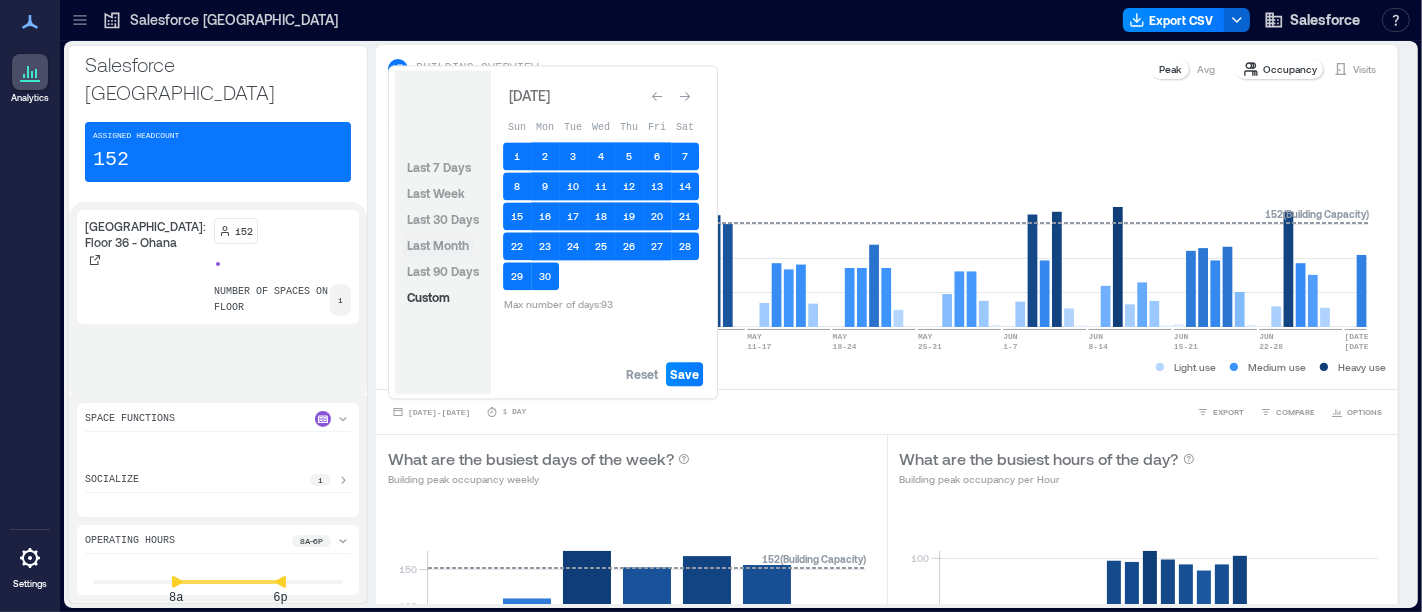 click on "Last Month" at bounding box center (438, 245) 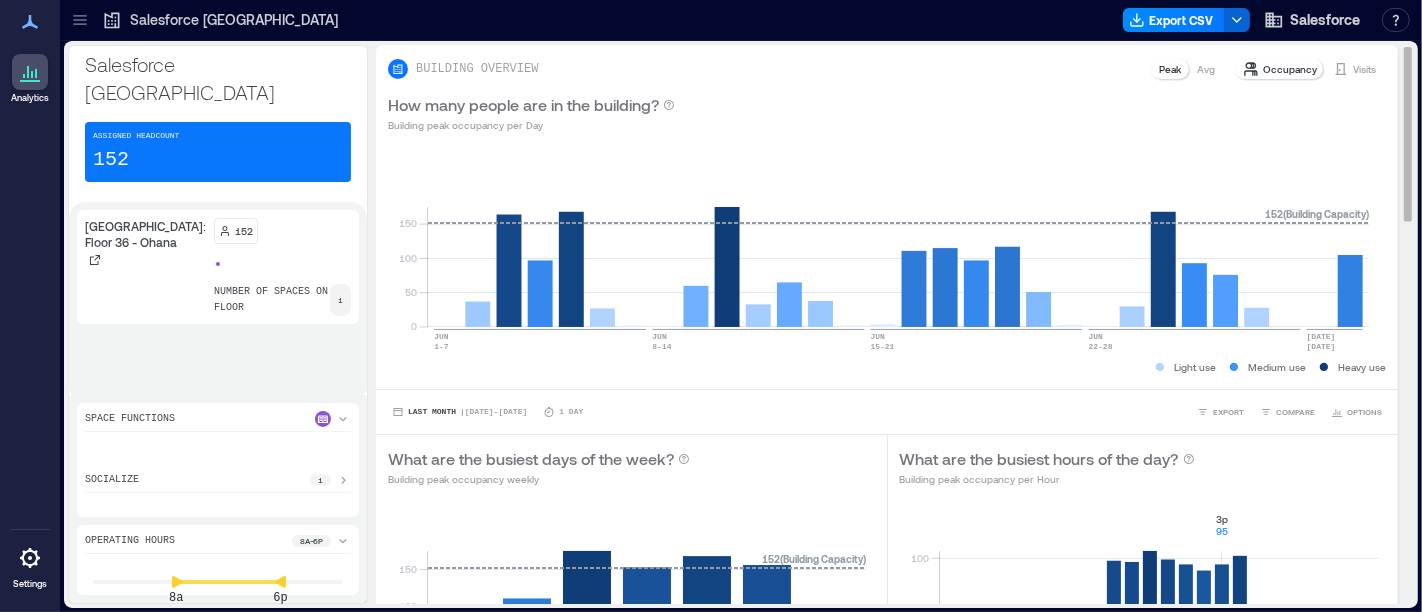 type 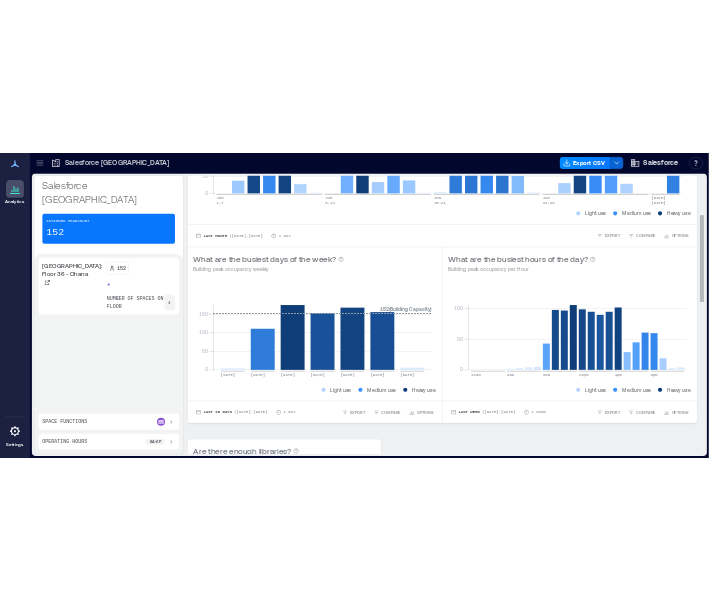 scroll, scrollTop: 248, scrollLeft: 0, axis: vertical 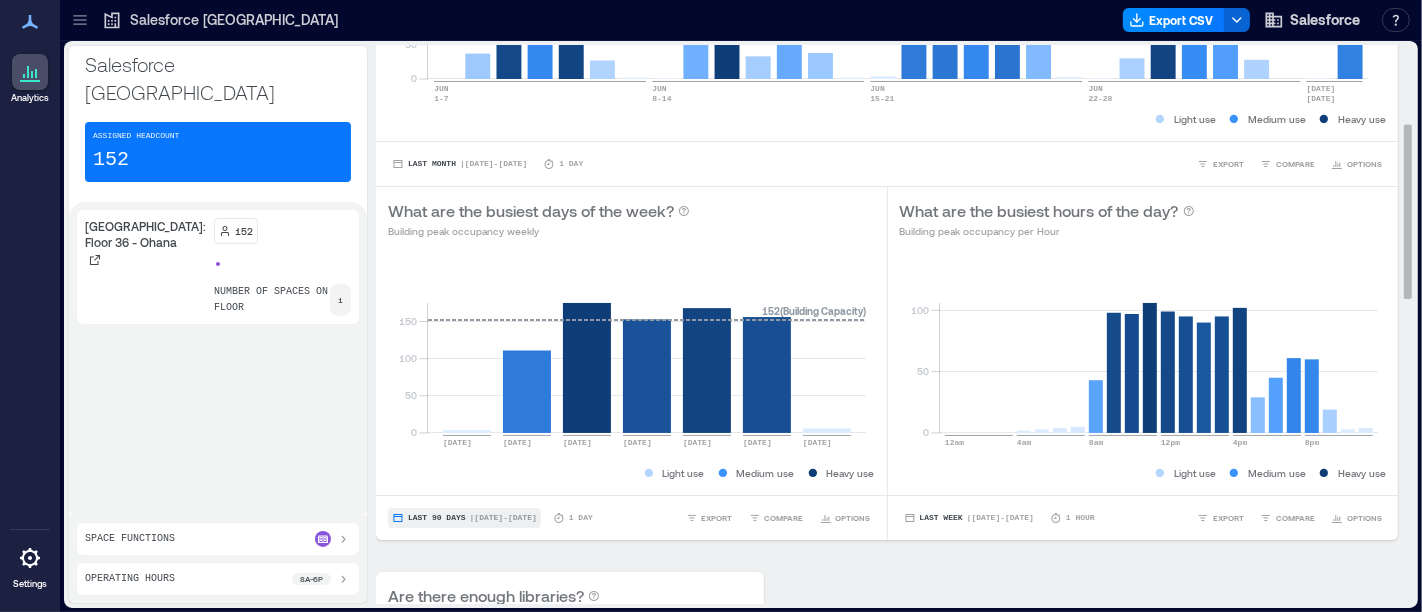 click on "|  Apr 14  -  Jul 13" at bounding box center (503, 518) 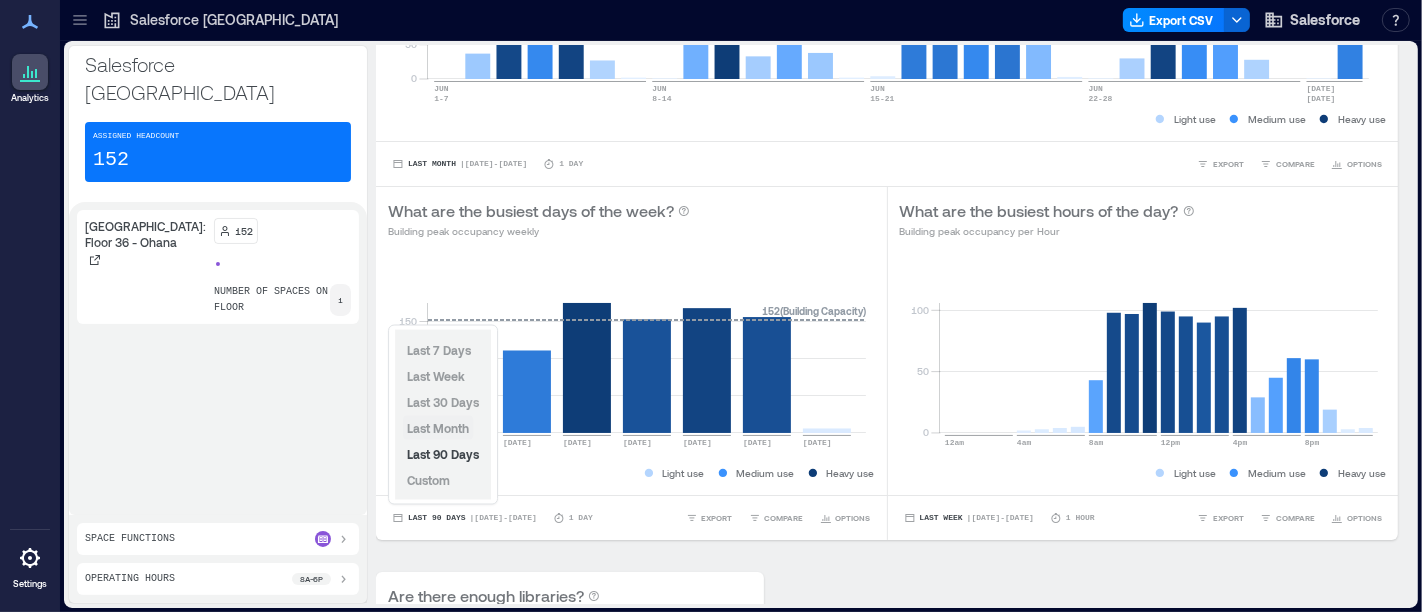 click on "Last Month" at bounding box center (438, 428) 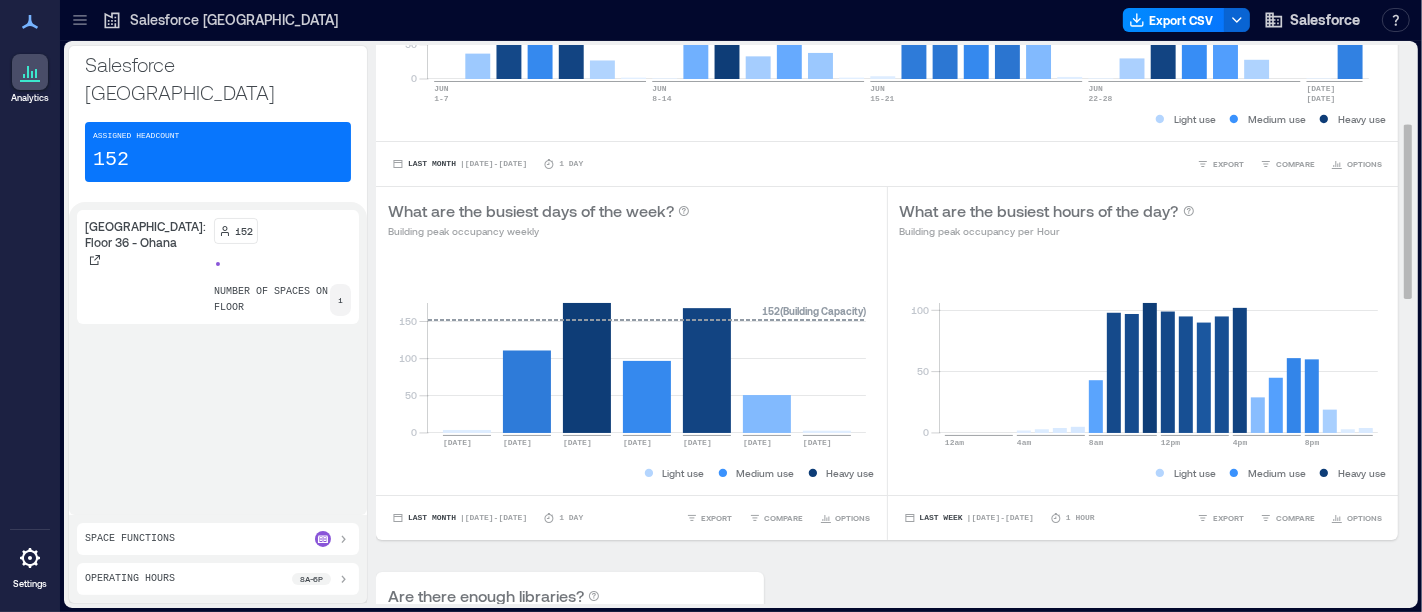 click on "BUILDING OVERVIEW Peak Avg Occupancy Visits How many people are in the building? Building peak occupancy per Day 0 50 100 150 JUN 1-7 JUN 8-14 JUN 15-21 JUN 22-28 JUN 29 JUL 5 152  ( Building Capacity ) Light use Medium use Heavy use Last Month   |  Jun 1  -  Jun 30 1 Day EXPORT COMPARE OPTIONS What are the busiest days of the week? Building peak occupancy weekly 0 50 100 150 Sunday Monday Tuesday Wednesday Thursday Friday Saturday 152  ( Building Capacity ) Light use Medium use Heavy use Last Month   |  Jun 1  -  Jun 30 1 Day EXPORT COMPARE OPTIONS What are the busiest hours of the day? Building peak occupancy per Hour 0 50 100 12am 4am 8am 12pm 4pm 8pm 152  ( Building Capacity ) Light use Medium use Heavy use Last Week   |  Jul 6  -  Jul 12 1 Hour EXPORT COMPARE OPTIONS Are there enough libraries? Percentage of libraries in use for more than 1 minute All Libraries Sun 07/06 Mon 07/07 Tue 07/08 Wed 07/09 Thu 07/10 Fri 07/11 Sat 07/12 8a 9a 10a 11a 12p 1p 2p 3p 4p 5p 100% 100% 100% 100% 100% 100% 100% 100%" at bounding box center (895, 695) 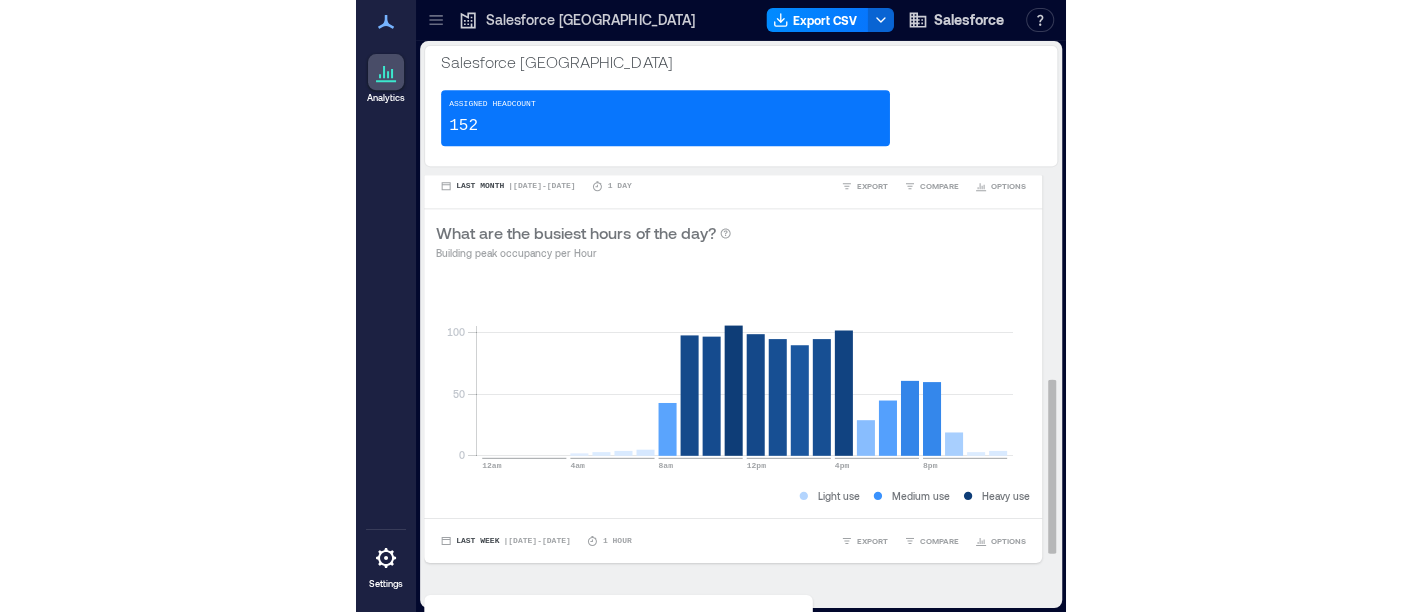 scroll, scrollTop: 710, scrollLeft: 0, axis: vertical 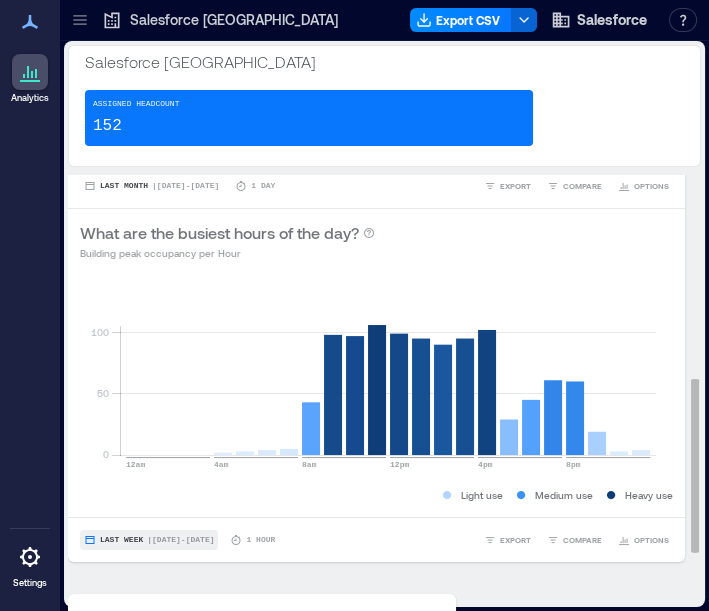 click on "Last Week" at bounding box center [121, 540] 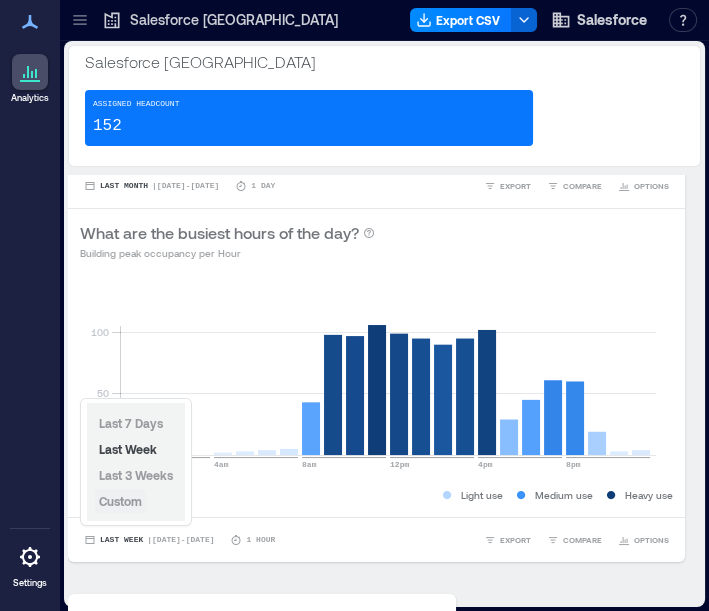 click on "Custom" at bounding box center (120, 501) 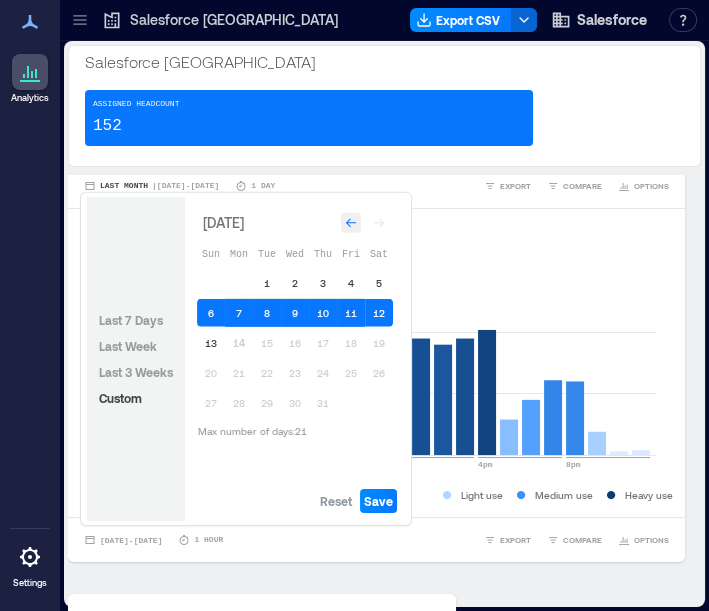 click 